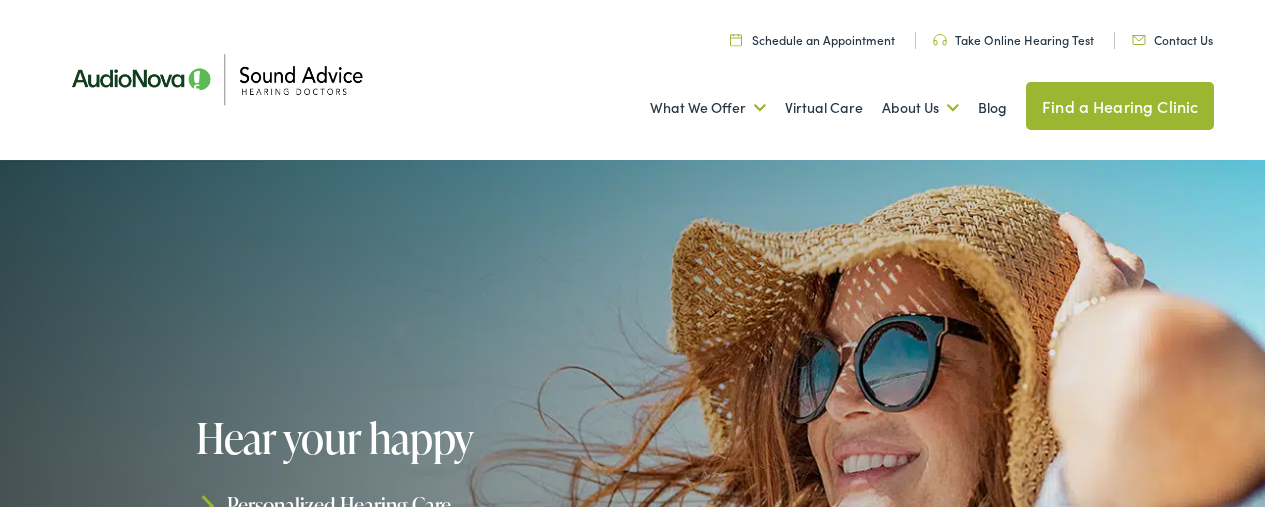 scroll, scrollTop: 0, scrollLeft: 0, axis: both 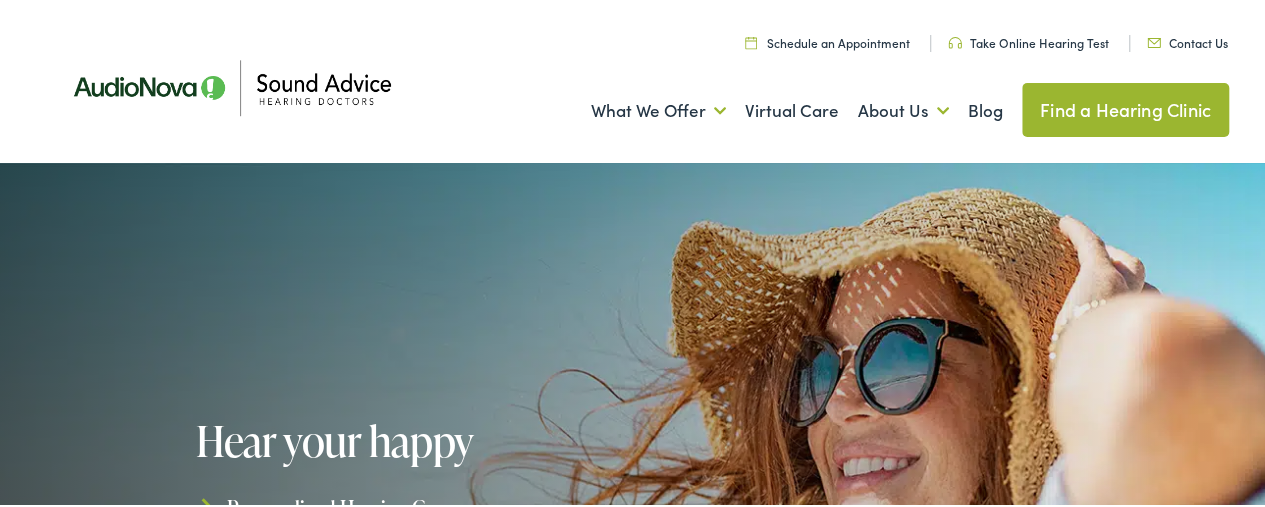 click on "Find a Hearing Clinic" at bounding box center [1125, 107] 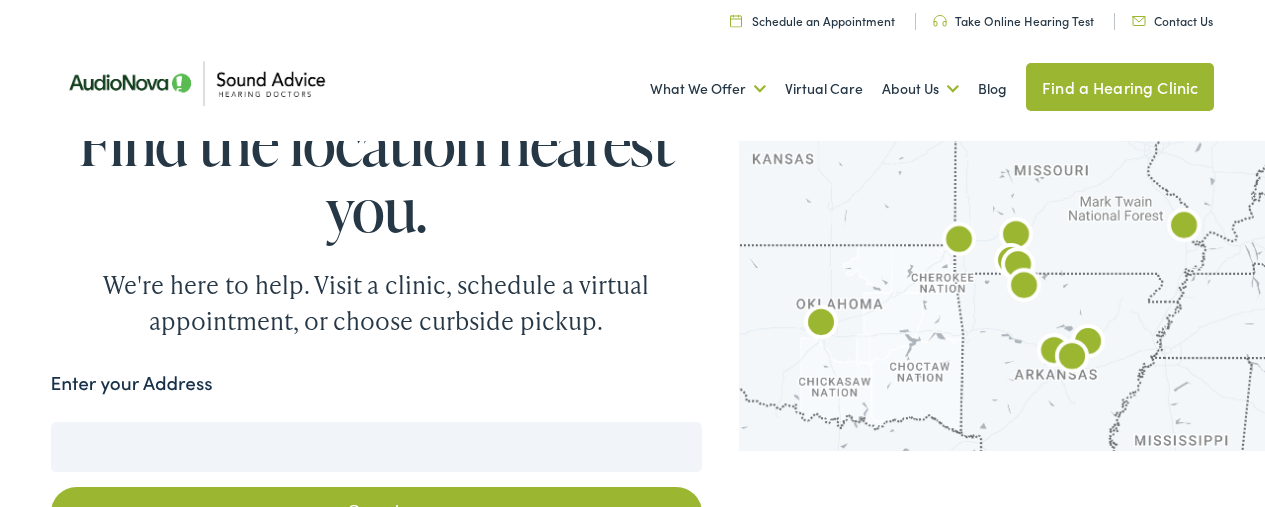 scroll, scrollTop: 0, scrollLeft: 0, axis: both 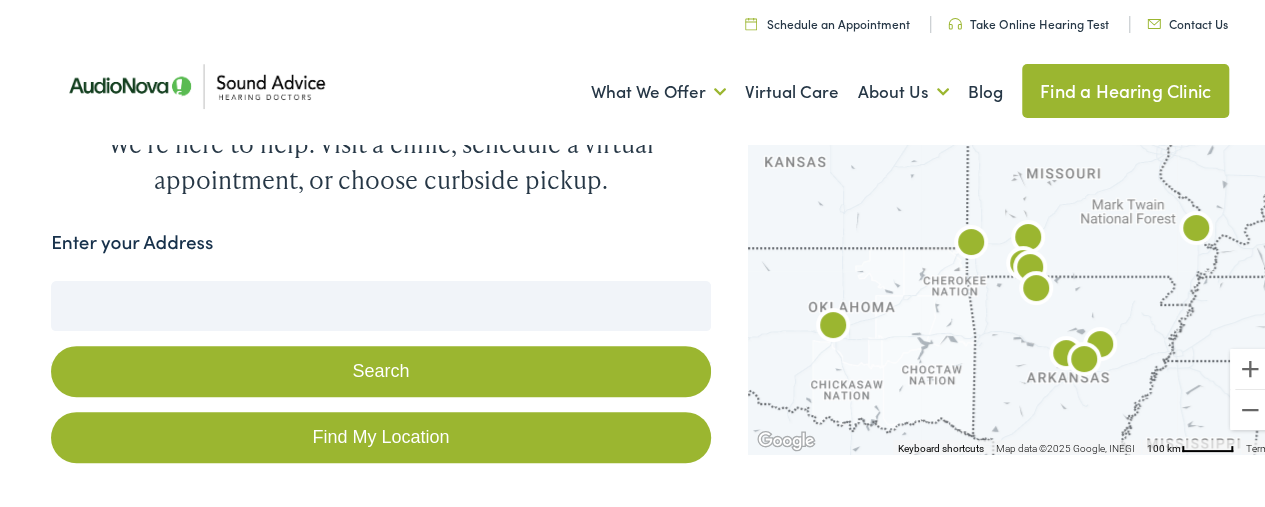 click on "Enter your Address" at bounding box center [380, 303] 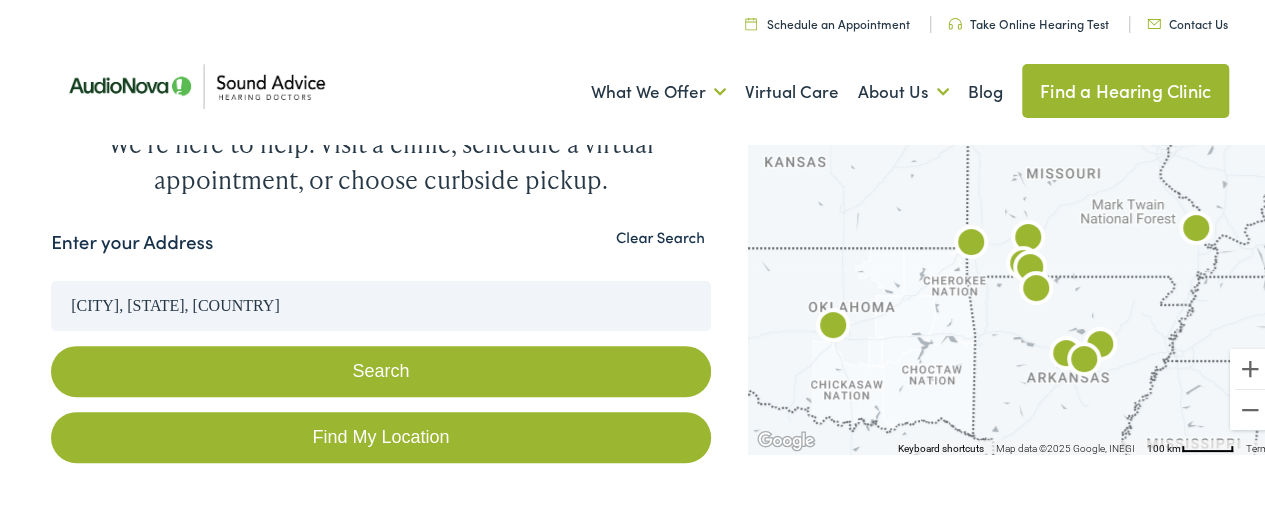 click on "Search" at bounding box center [380, 368] 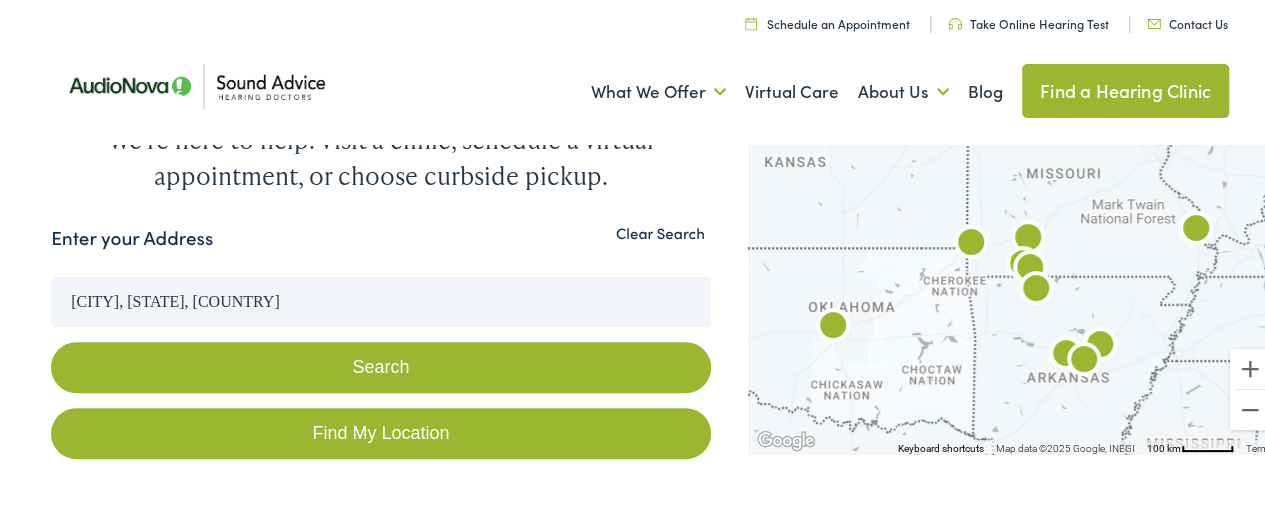 scroll, scrollTop: 120, scrollLeft: 0, axis: vertical 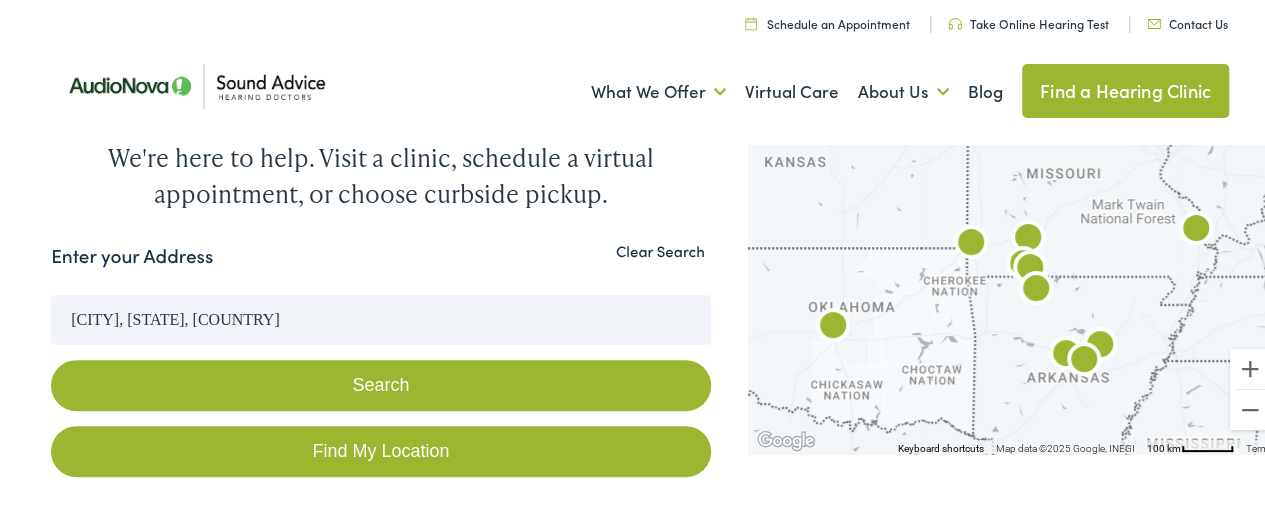 drag, startPoint x: 224, startPoint y: 315, endPoint x: 41, endPoint y: 297, distance: 183.88312 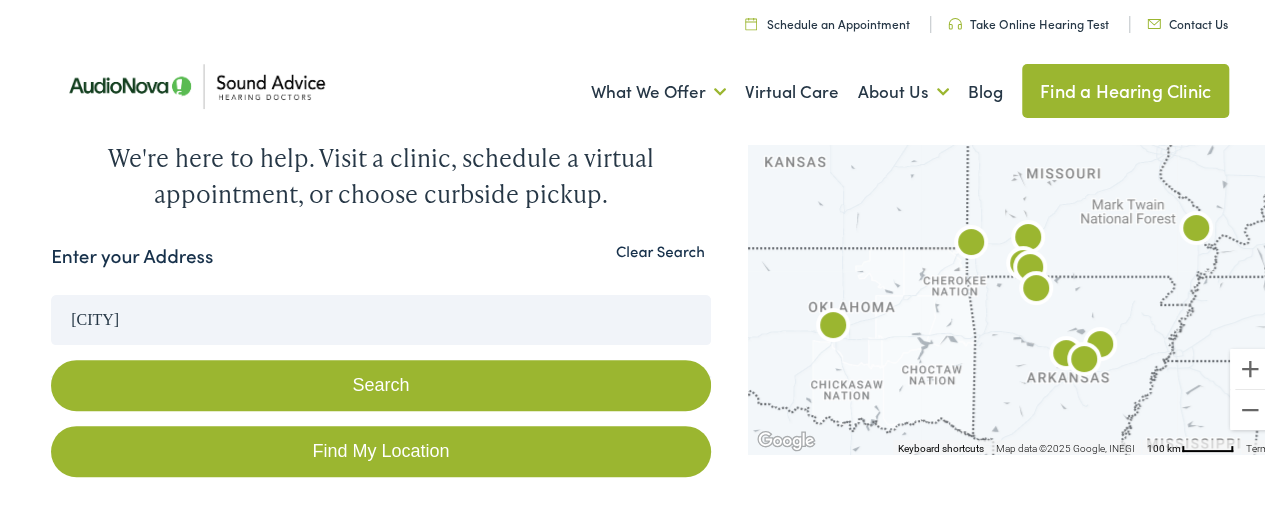 type on "Branson, MO, USA" 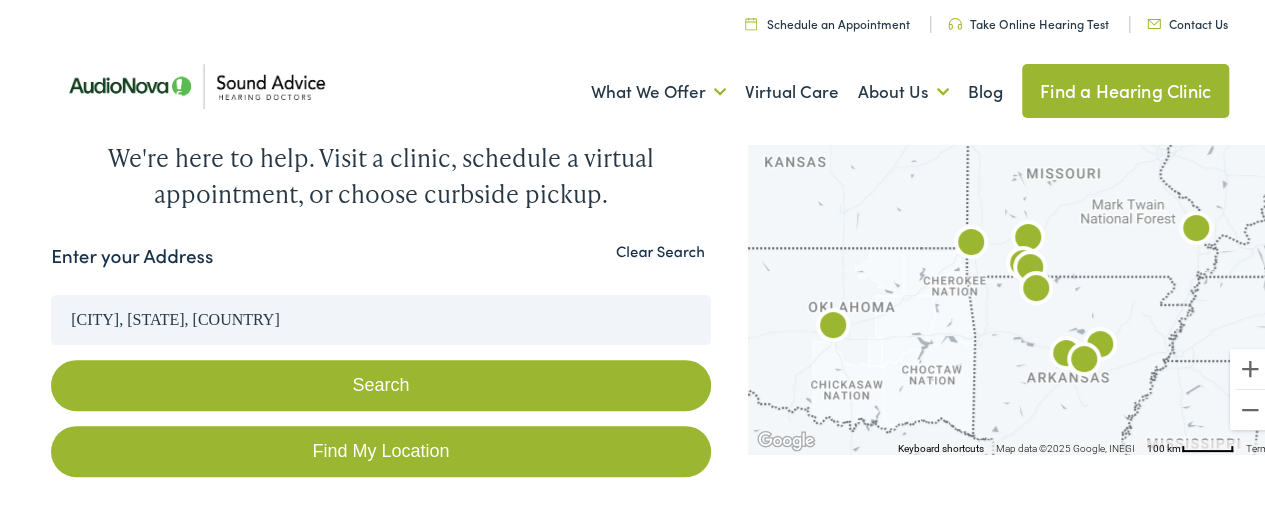 click on "Search" at bounding box center [380, 382] 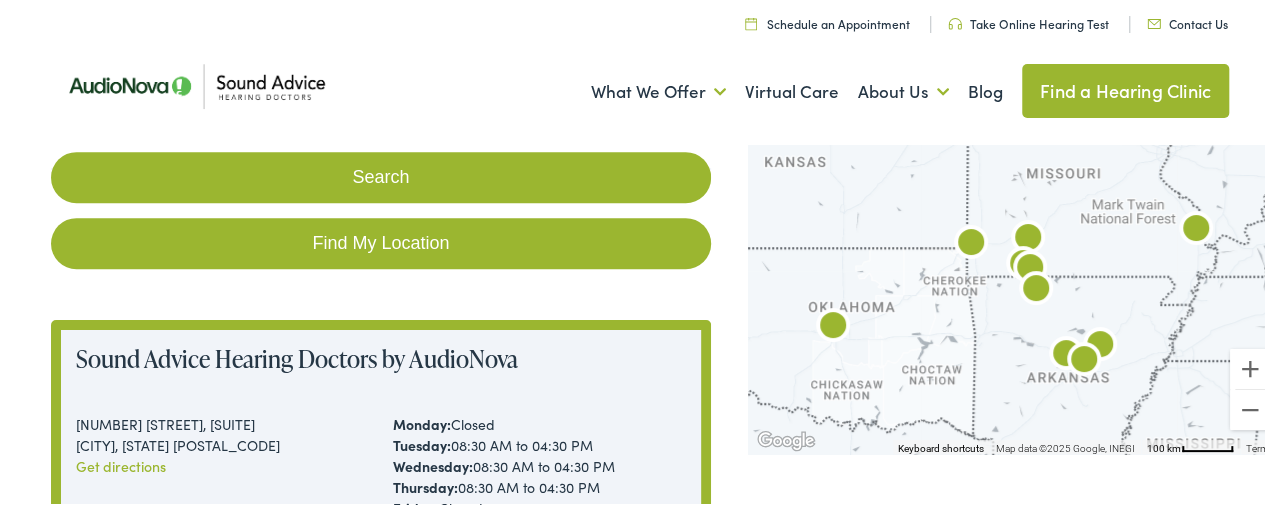 scroll, scrollTop: 0, scrollLeft: 0, axis: both 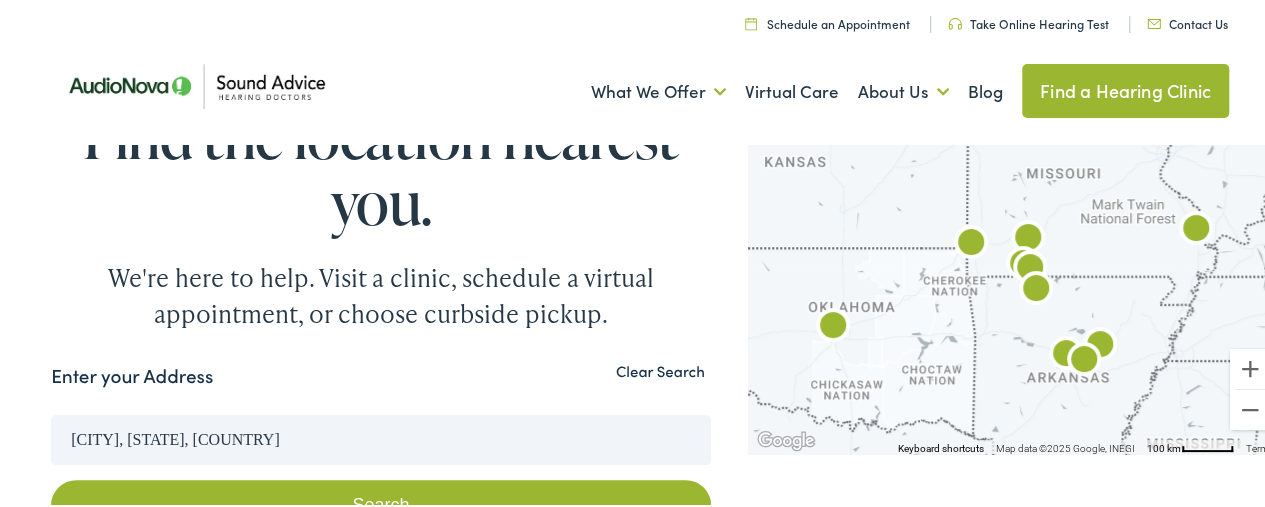 click at bounding box center [196, 83] 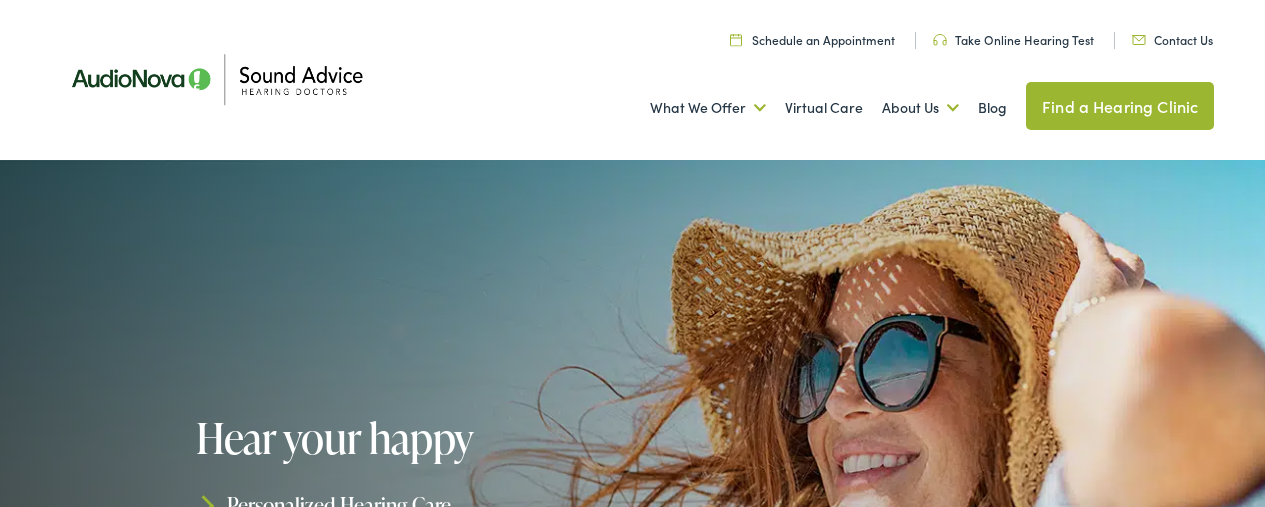scroll, scrollTop: 0, scrollLeft: 0, axis: both 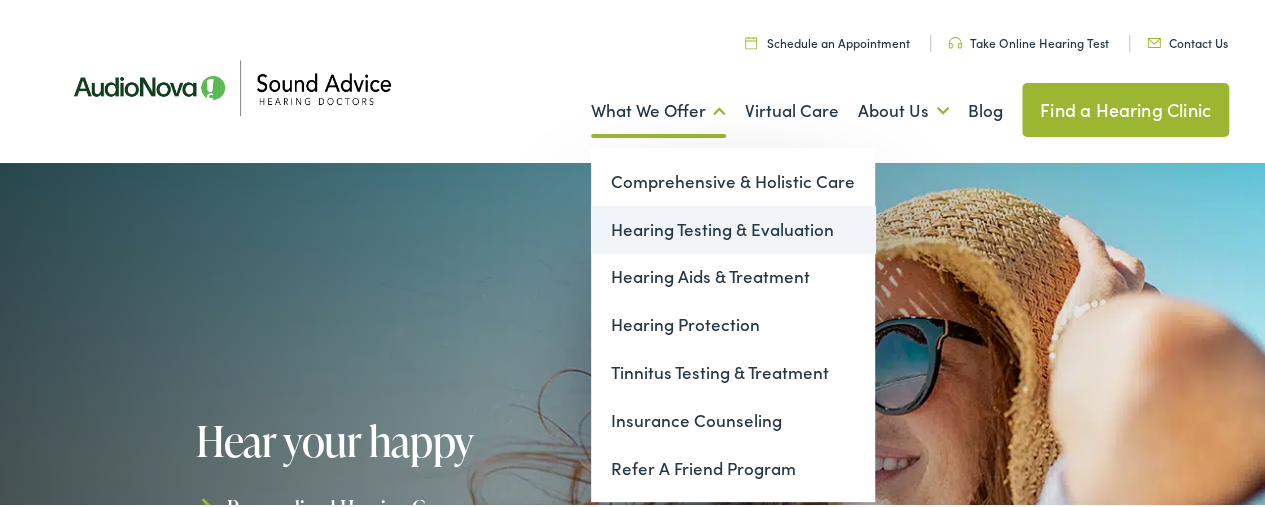 click on "Hearing Testing & Evaluation" at bounding box center (733, 227) 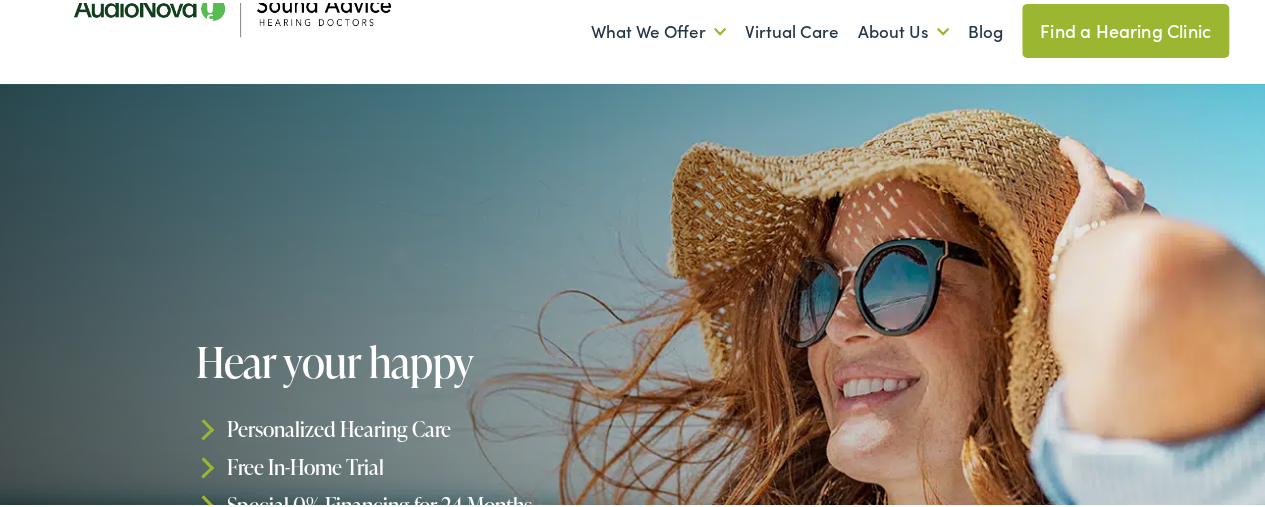scroll, scrollTop: 0, scrollLeft: 0, axis: both 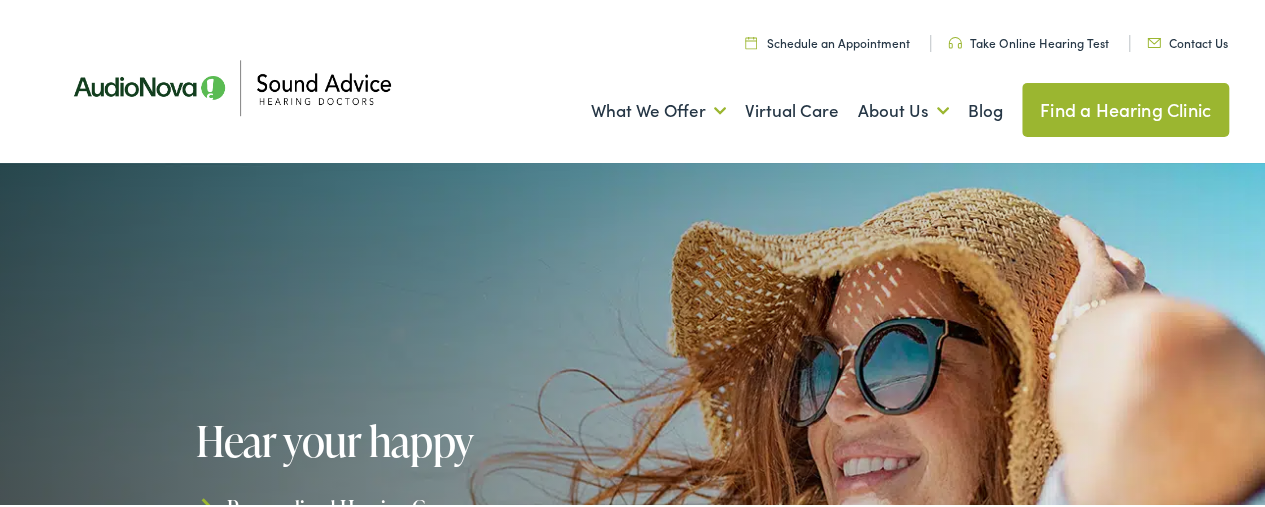 click on "Find a Hearing Clinic" at bounding box center (1125, 107) 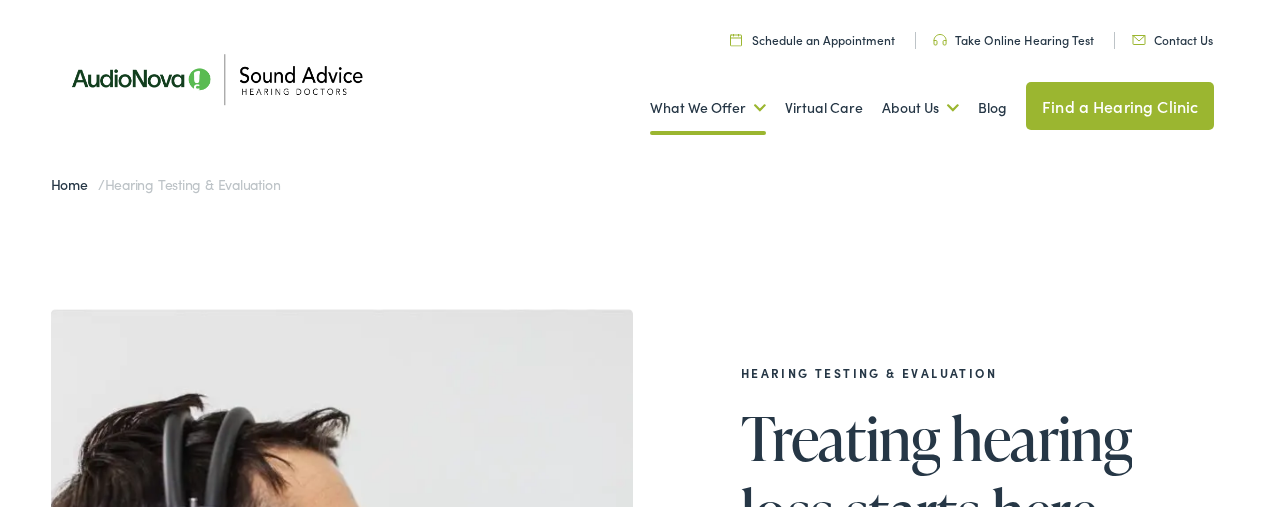 scroll, scrollTop: 0, scrollLeft: 0, axis: both 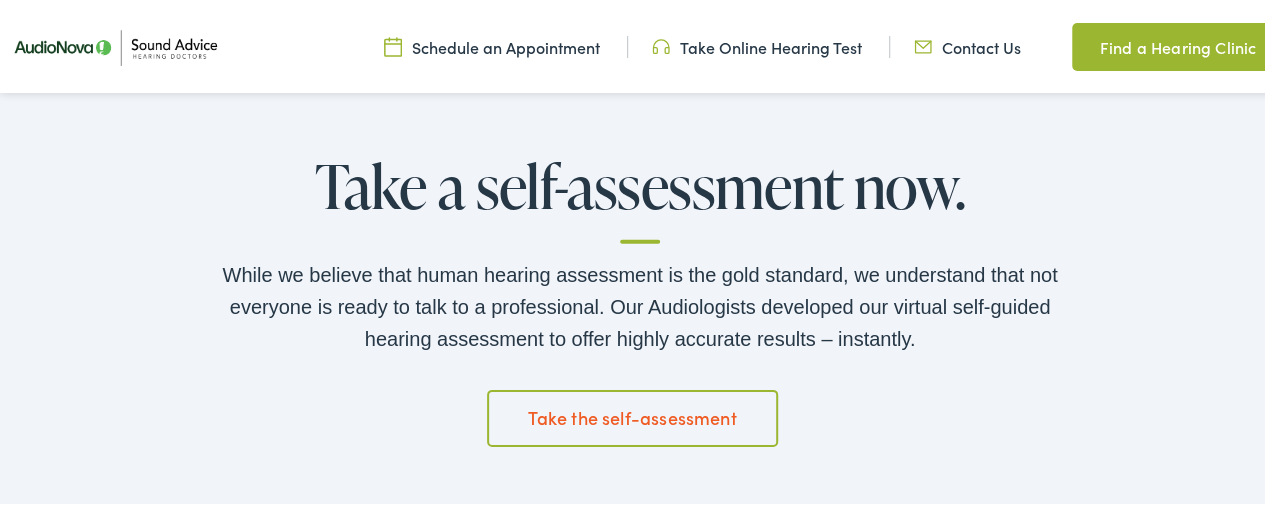 click on "Take the self-assessment" at bounding box center [633, 415] 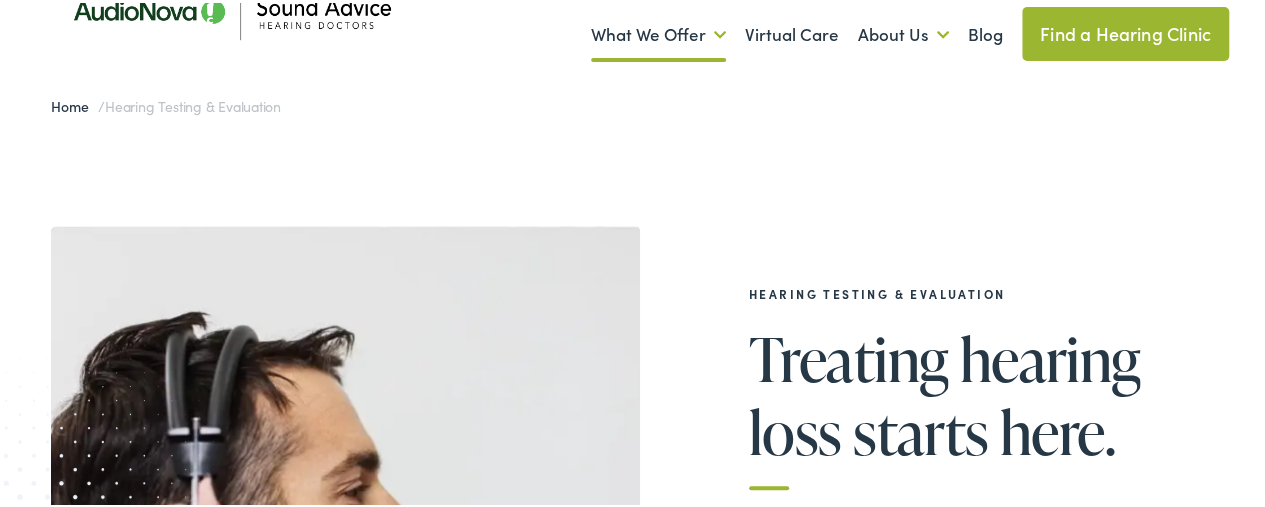 scroll, scrollTop: 0, scrollLeft: 0, axis: both 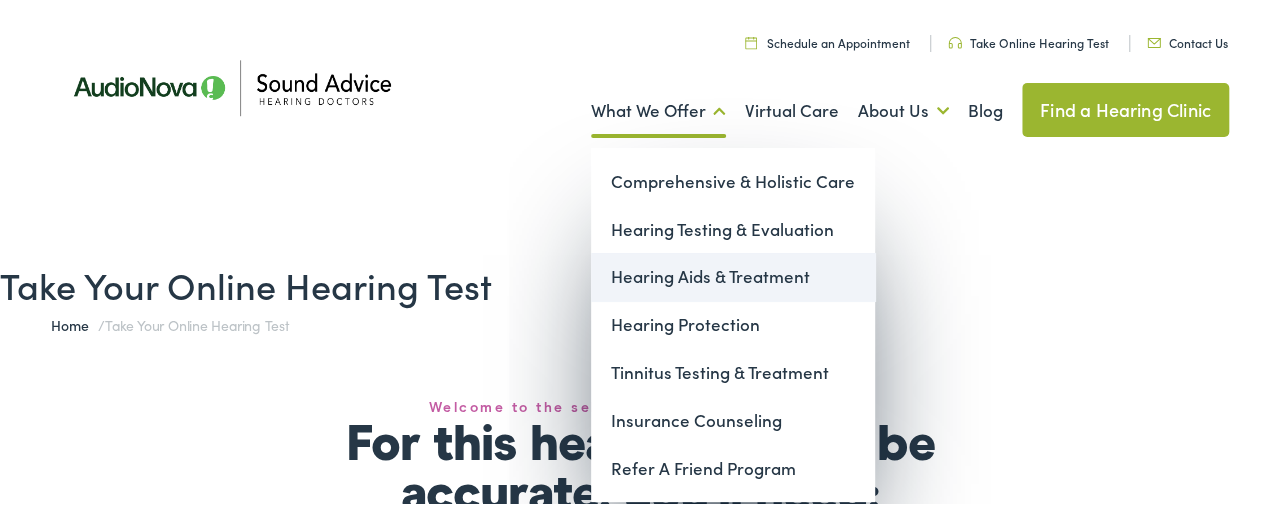 click on "Hearing Aids & Treatment" at bounding box center [733, 274] 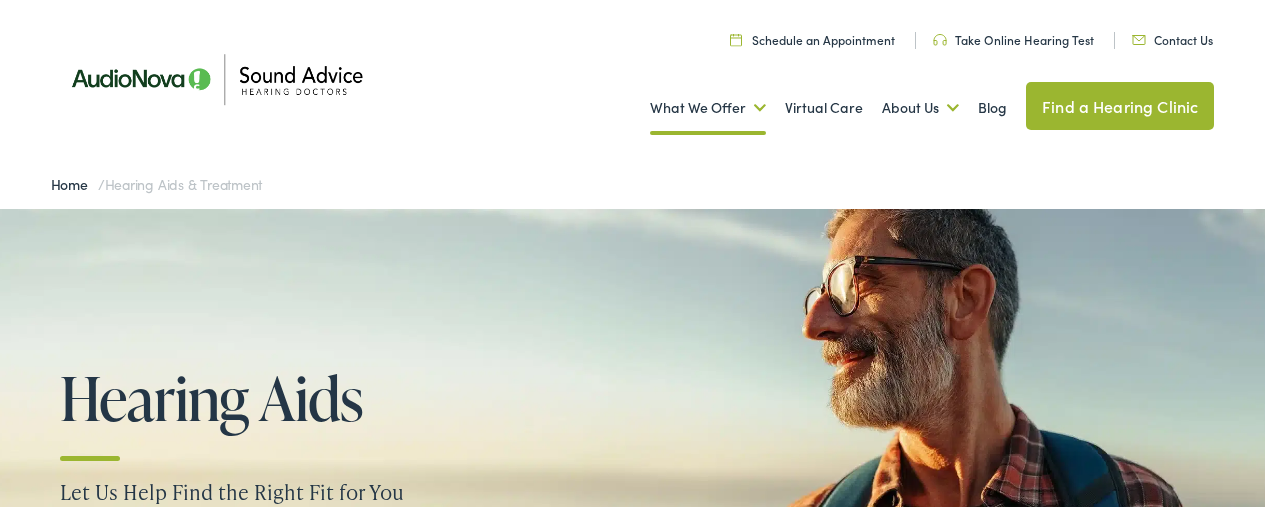 scroll, scrollTop: 0, scrollLeft: 0, axis: both 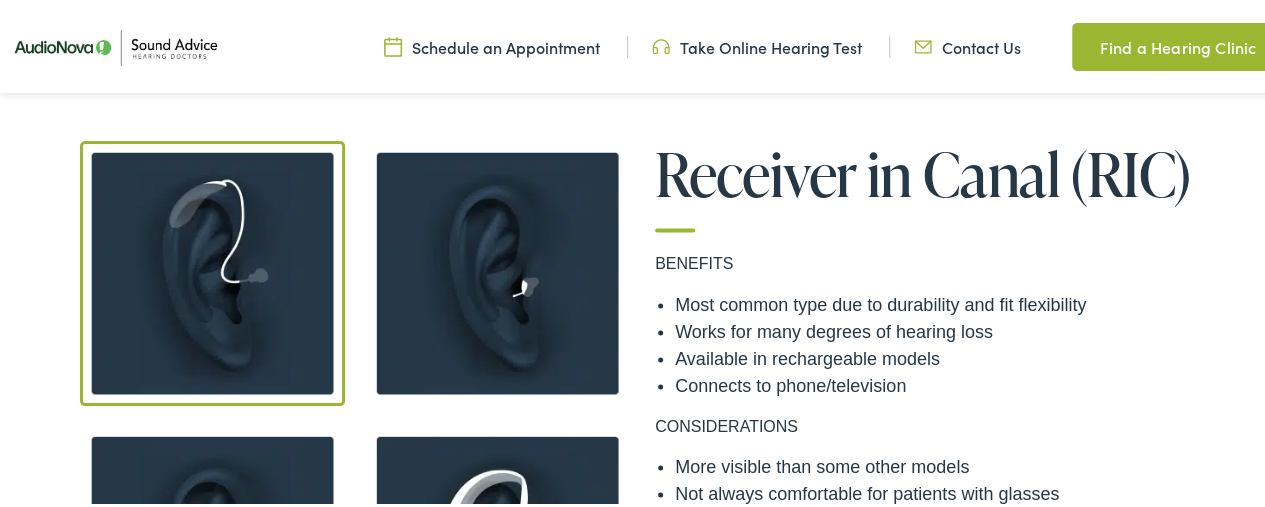 drag, startPoint x: 1274, startPoint y: 49, endPoint x: 1279, endPoint y: 109, distance: 60.207973 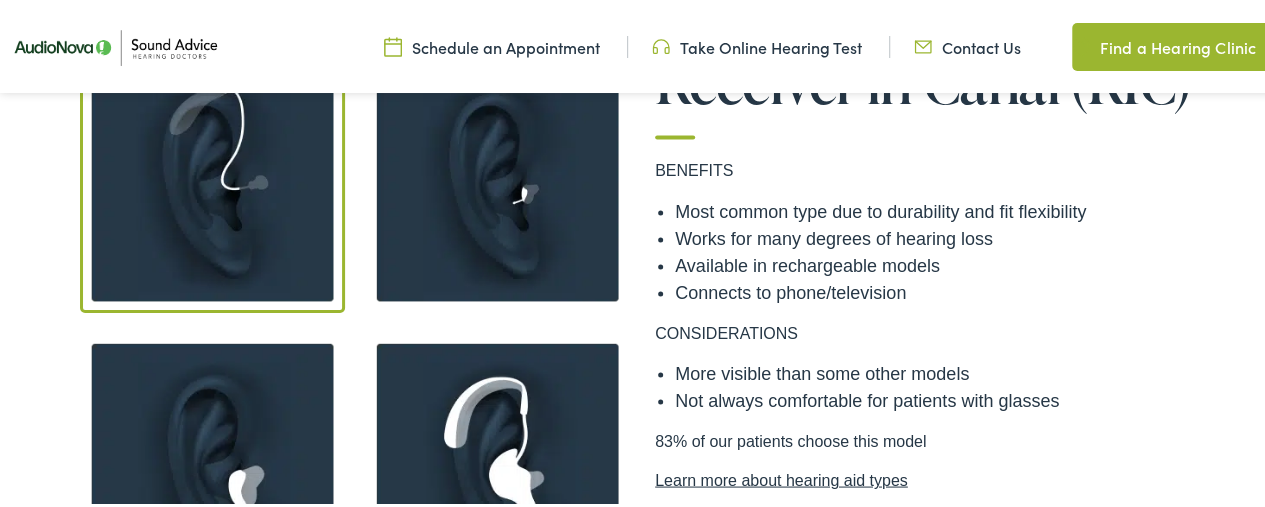 scroll, scrollTop: 1706, scrollLeft: 0, axis: vertical 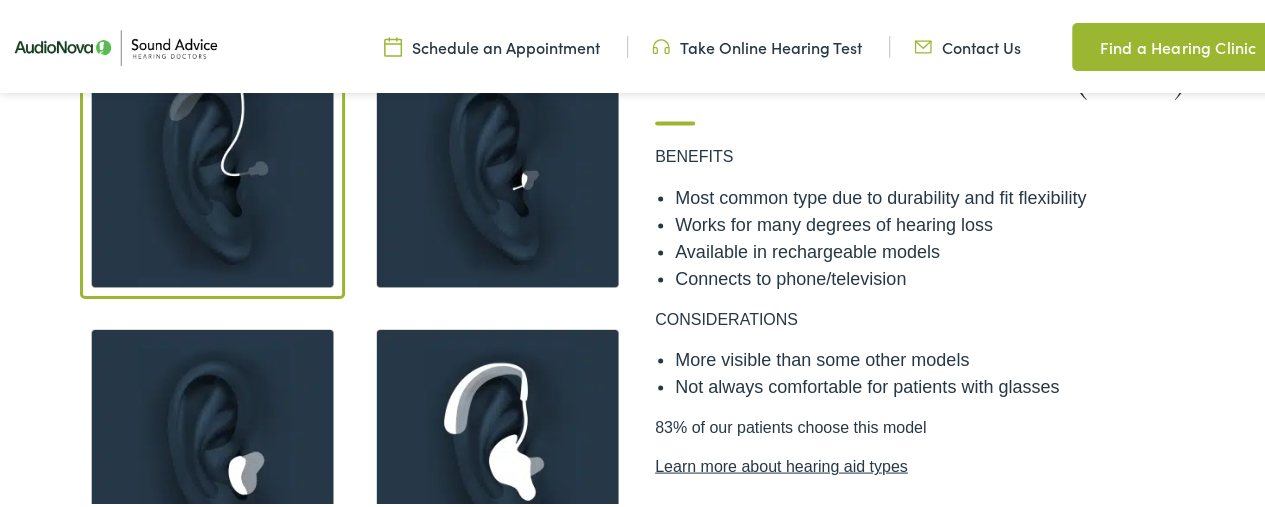 click at bounding box center (497, 163) 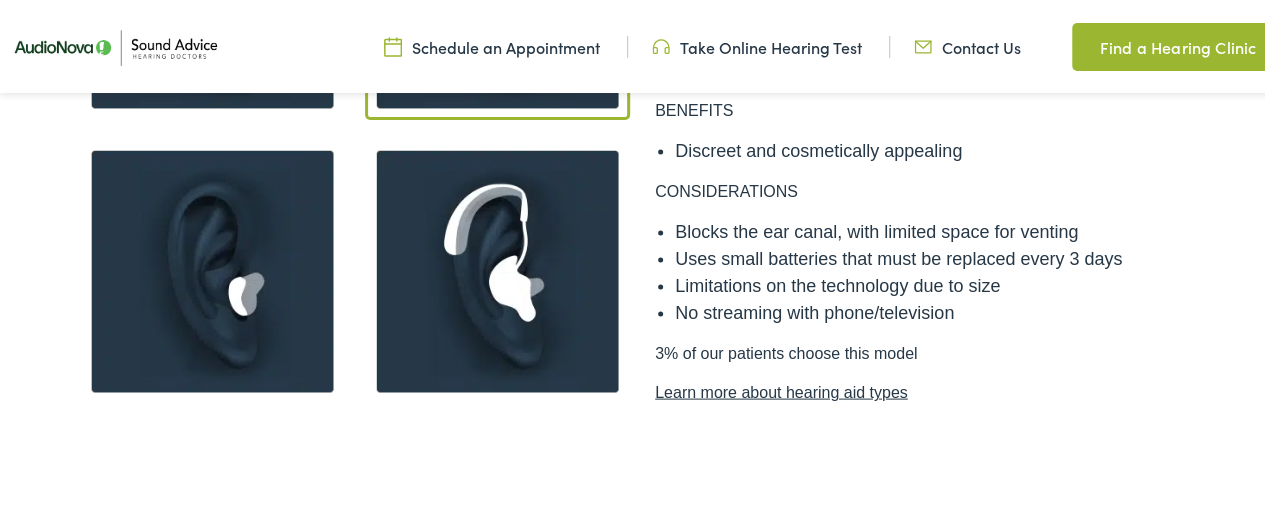 scroll, scrollTop: 1899, scrollLeft: 0, axis: vertical 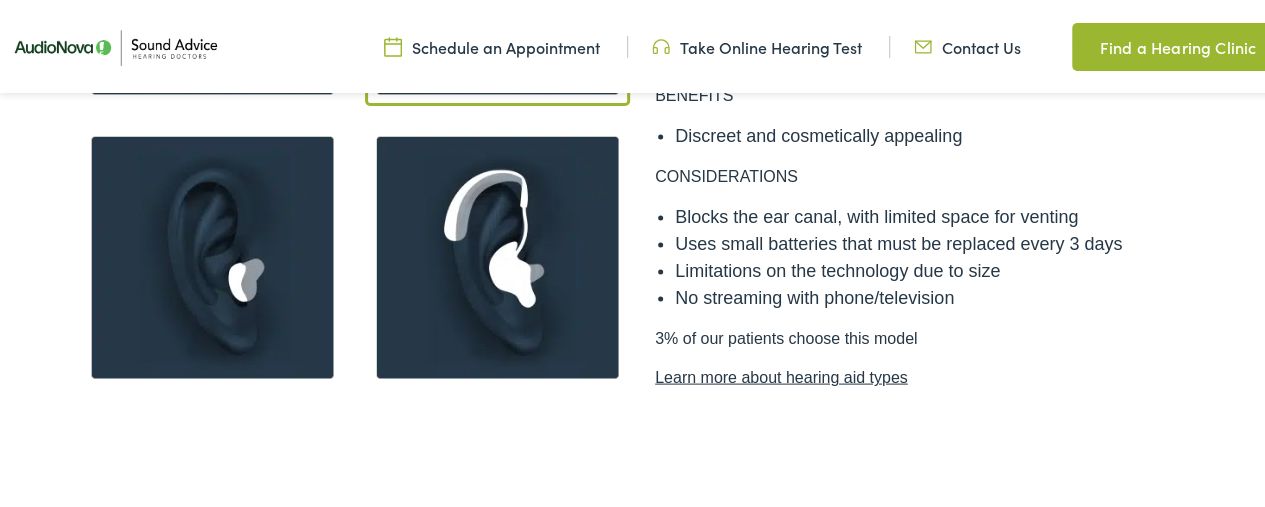 click at bounding box center (497, 254) 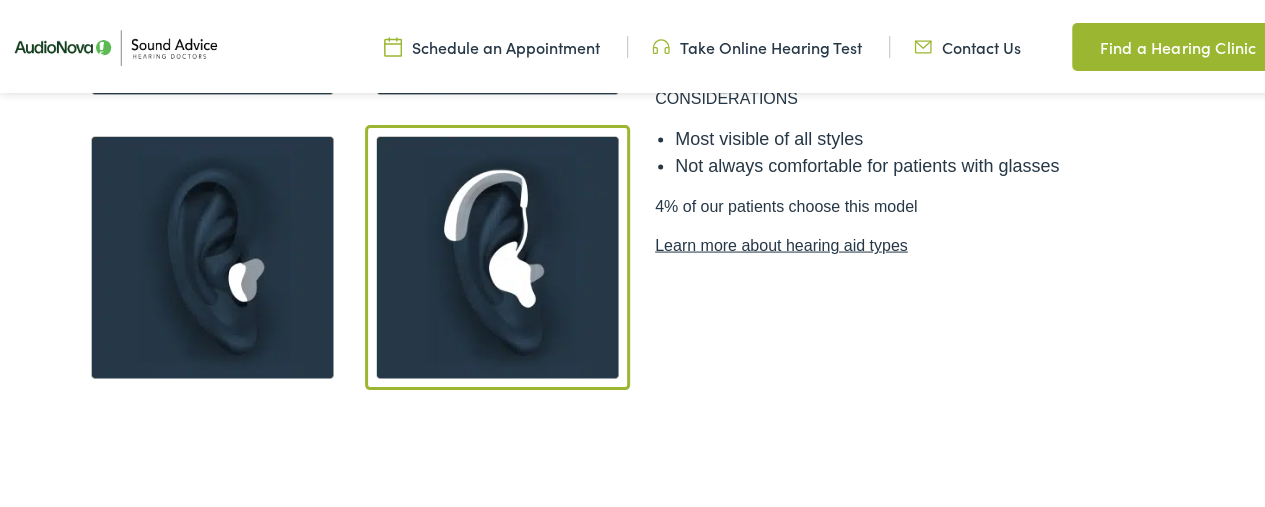 click at bounding box center (212, 254) 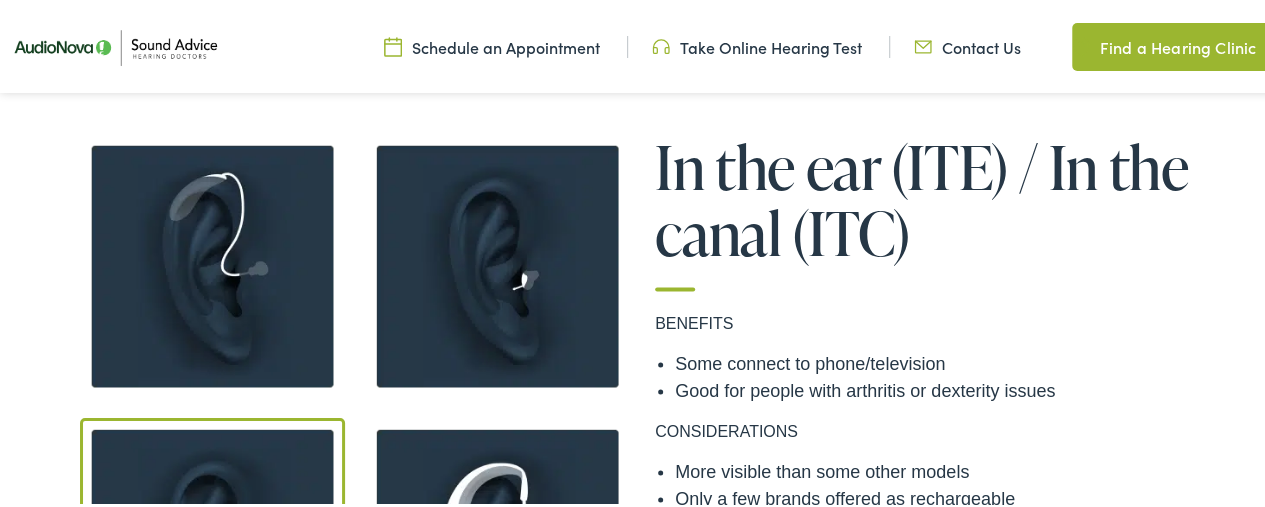 scroll, scrollTop: 1563, scrollLeft: 0, axis: vertical 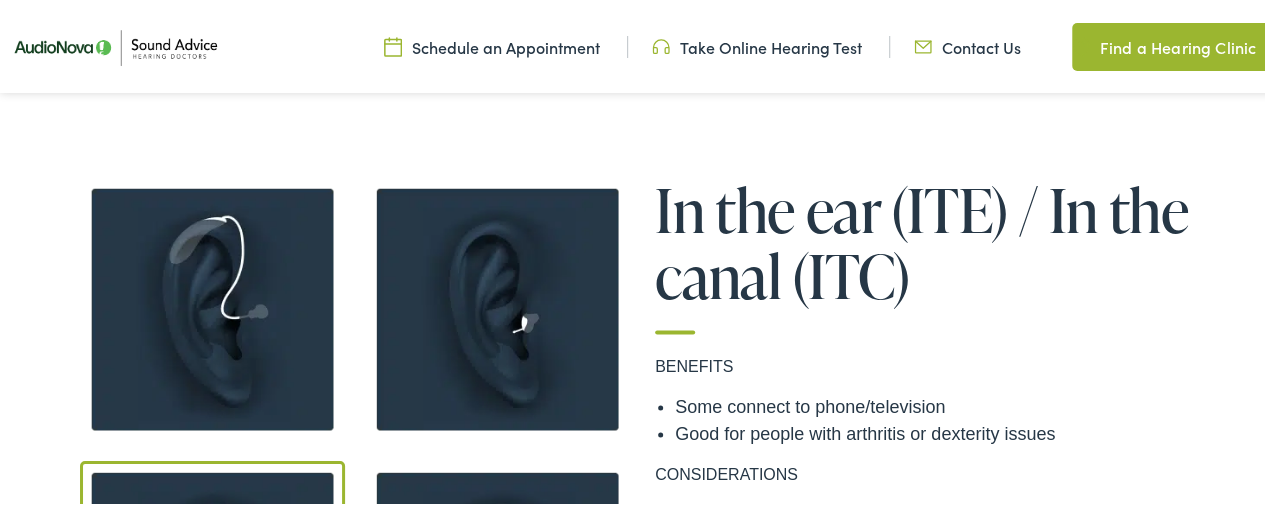 click at bounding box center [212, 306] 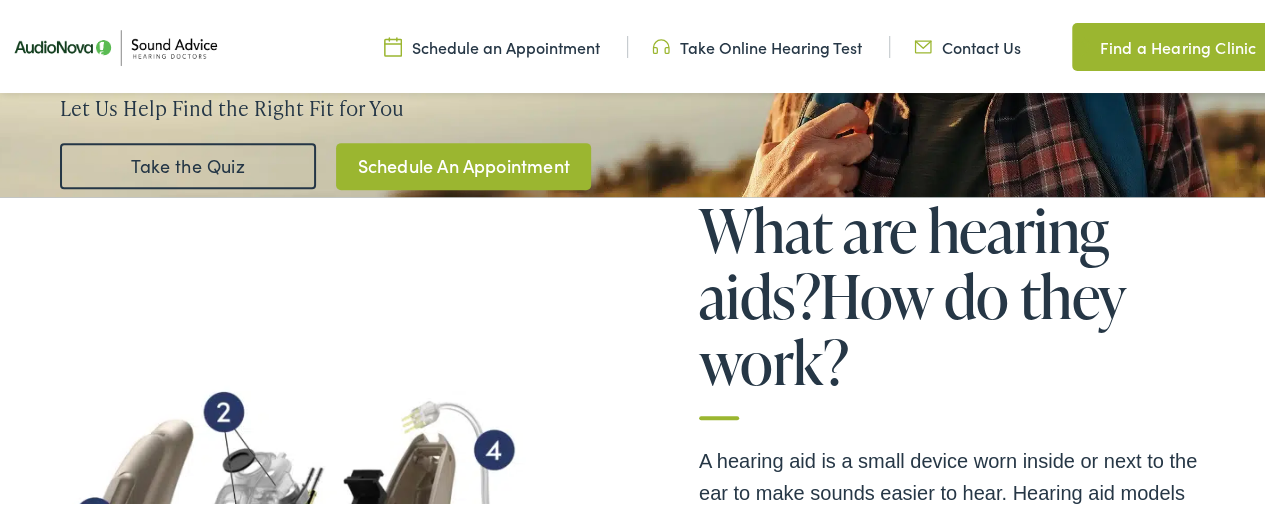 scroll, scrollTop: 241, scrollLeft: 0, axis: vertical 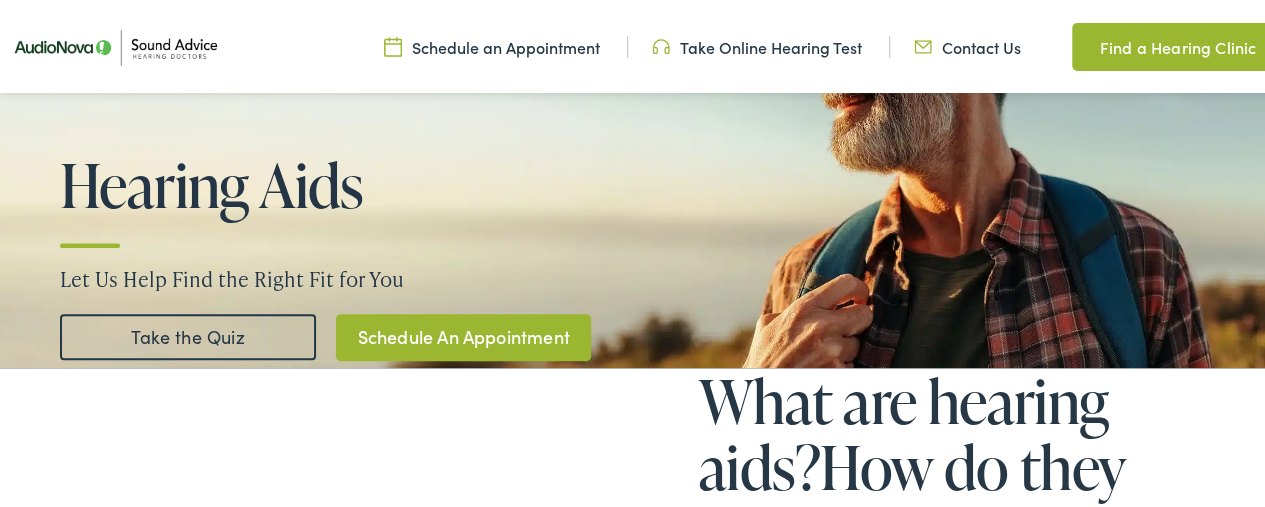 click on "Contact Us" at bounding box center (967, 44) 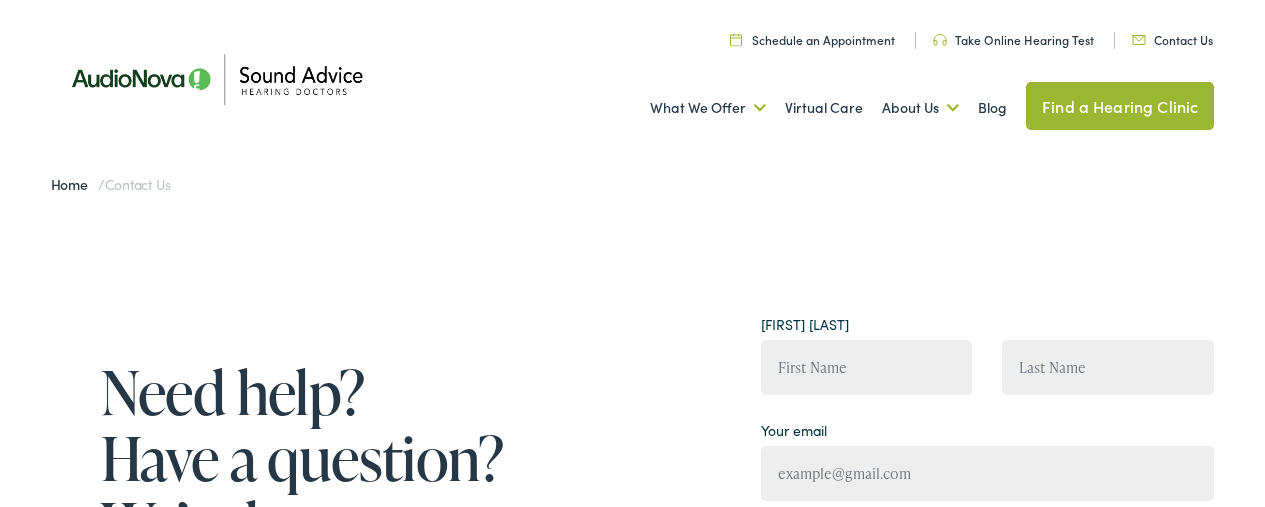 scroll, scrollTop: 0, scrollLeft: 0, axis: both 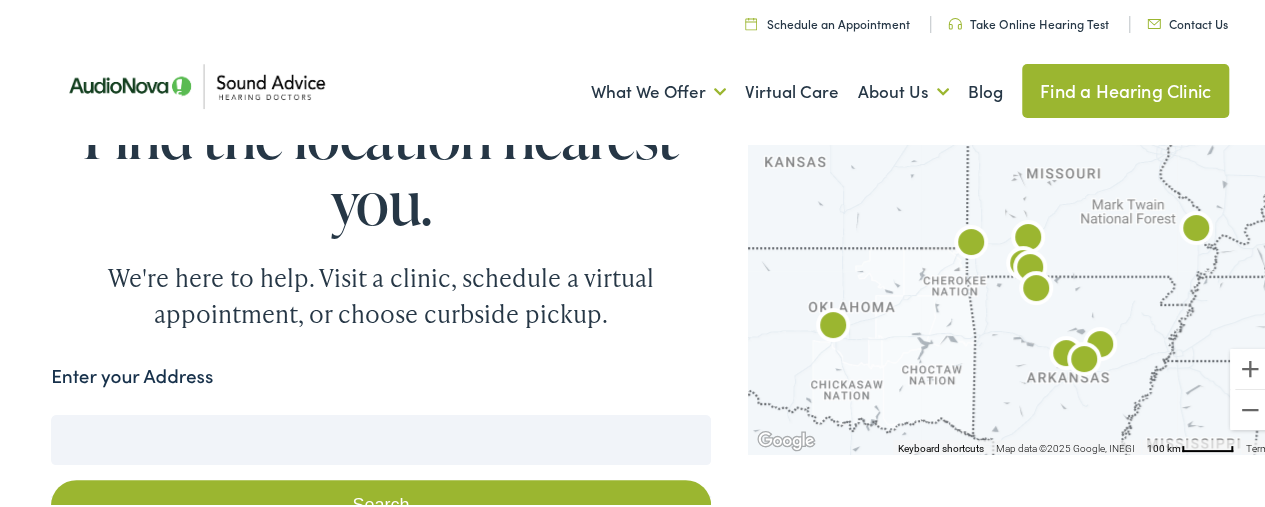 click on "Search" at bounding box center [380, 477] 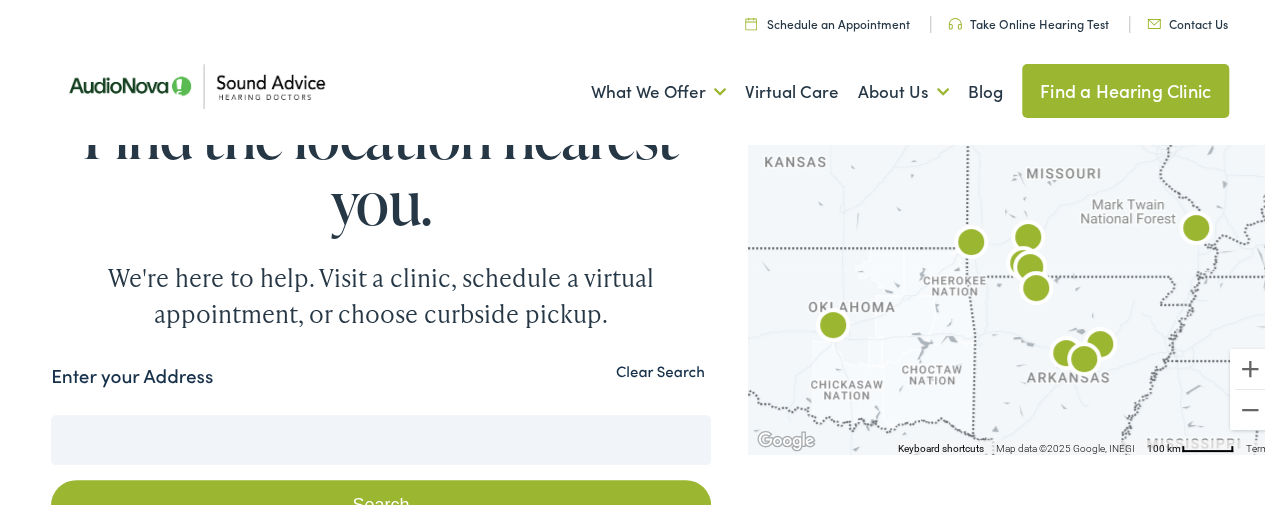 click on "Enter your Address" at bounding box center [380, 437] 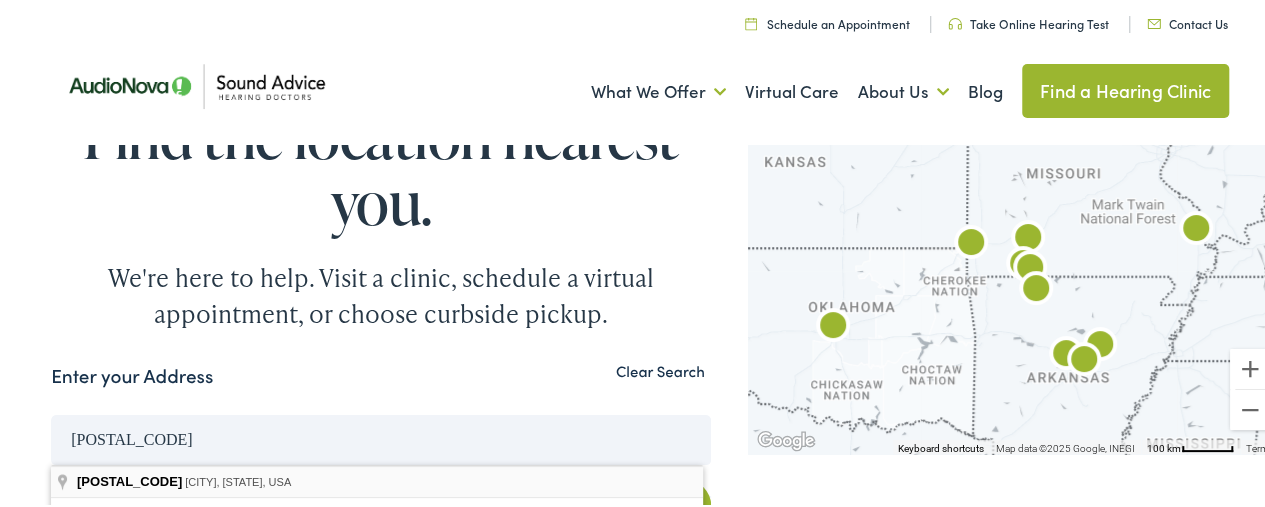 type on "Galena, MO 65656, USA" 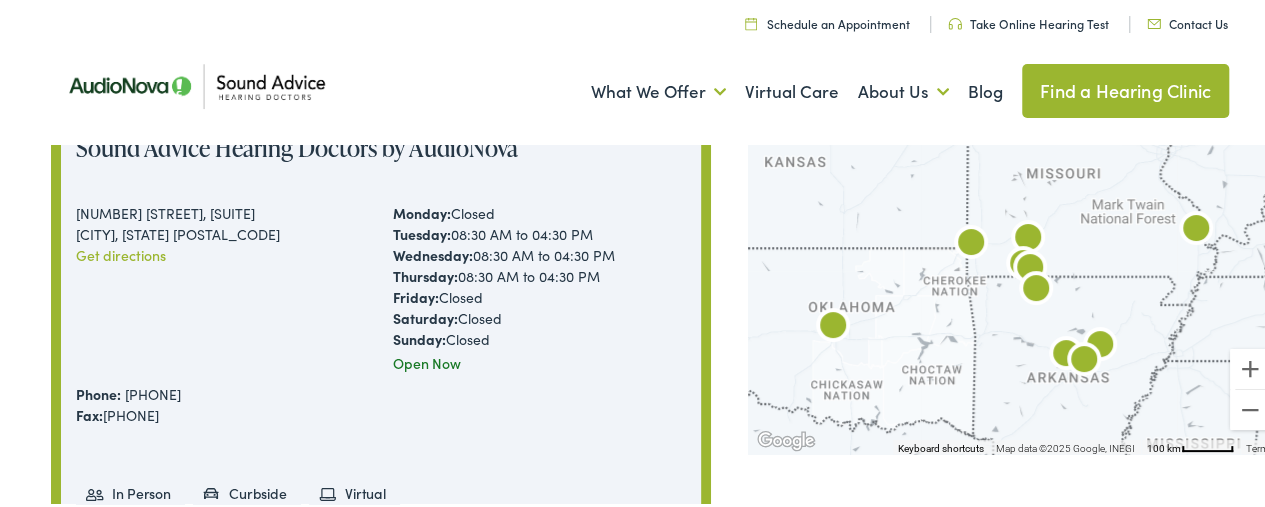 scroll, scrollTop: 558, scrollLeft: 0, axis: vertical 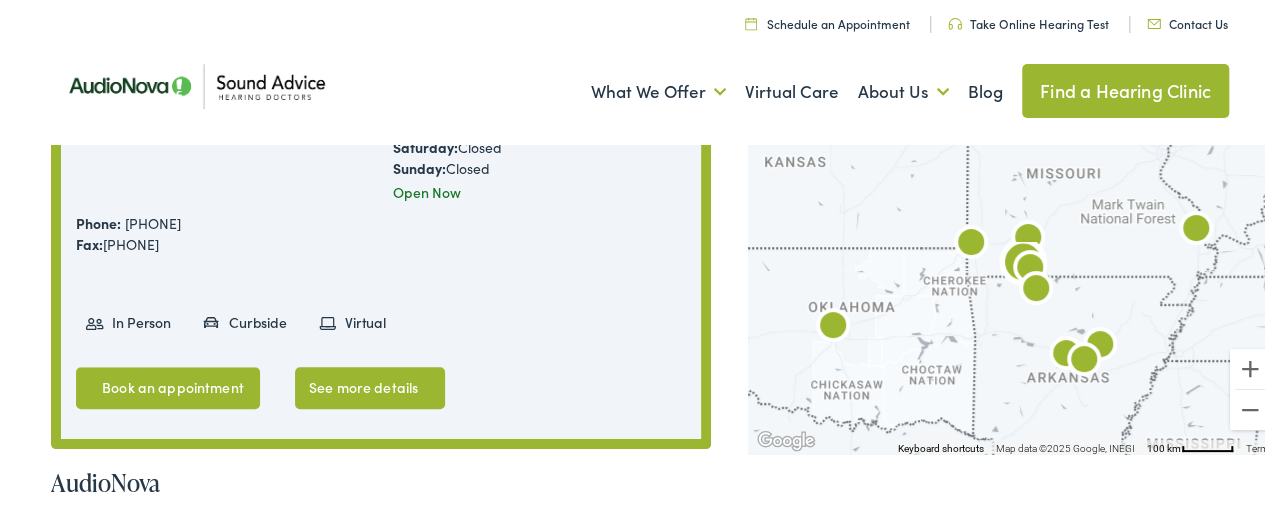 click on "Book an appointment" at bounding box center [168, 385] 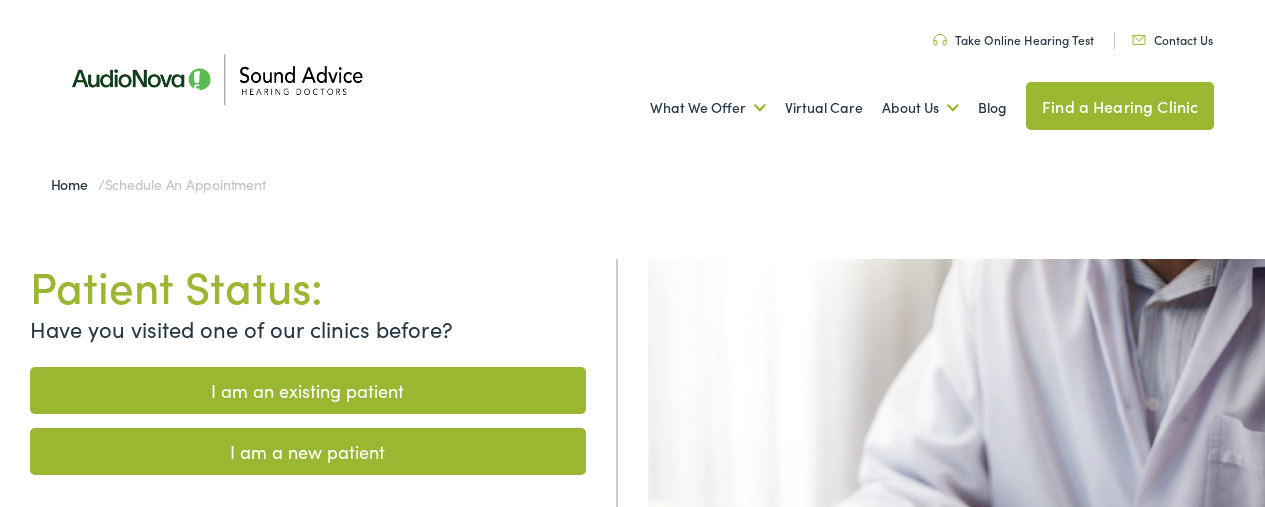 scroll, scrollTop: 0, scrollLeft: 0, axis: both 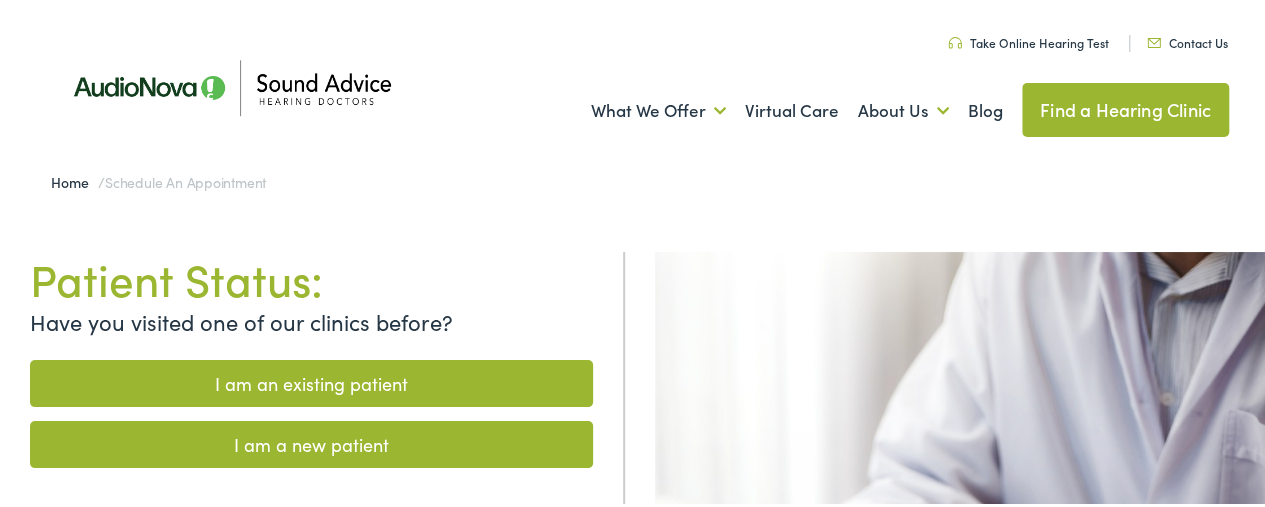 click on "I am a new patient" at bounding box center (311, 441) 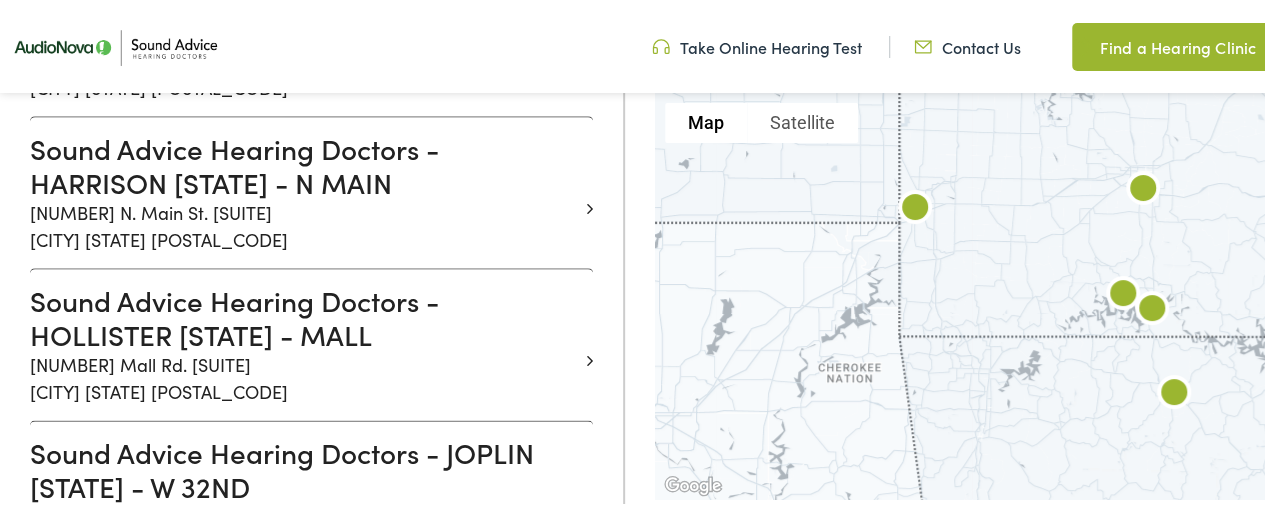 scroll, scrollTop: 1150, scrollLeft: 0, axis: vertical 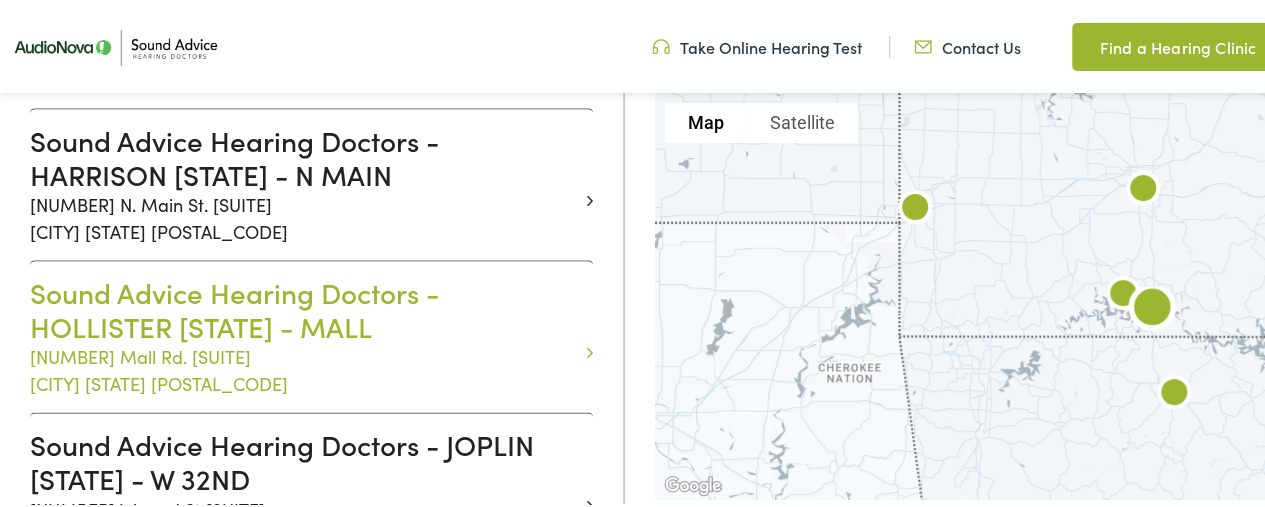click on "Sound Advice Hearing Doctors - HOLLISTER [STATE] - MALL" at bounding box center [304, 306] 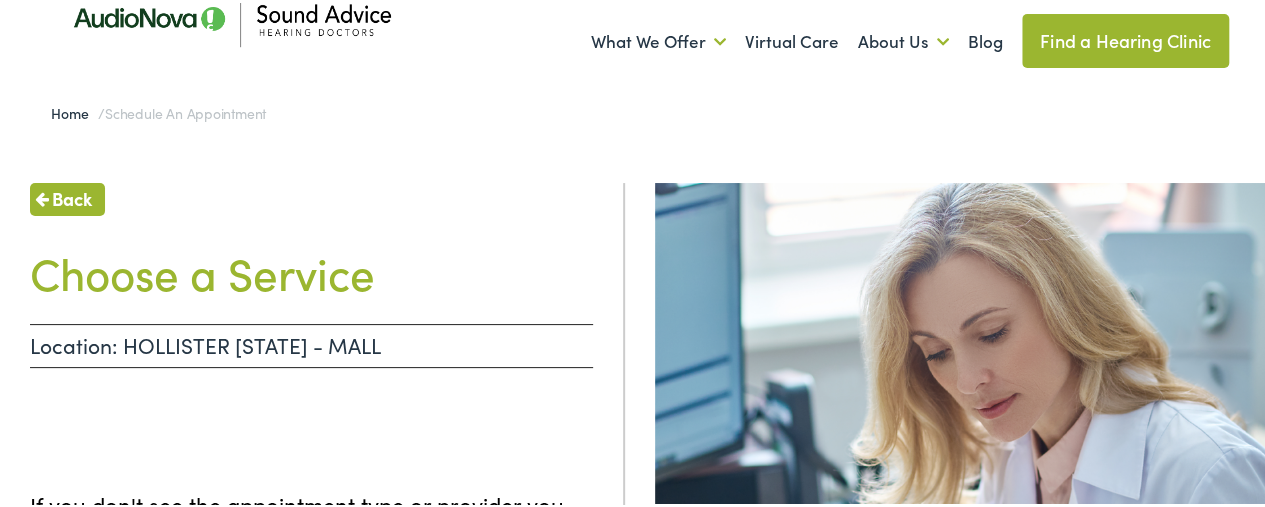 scroll, scrollTop: 0, scrollLeft: 0, axis: both 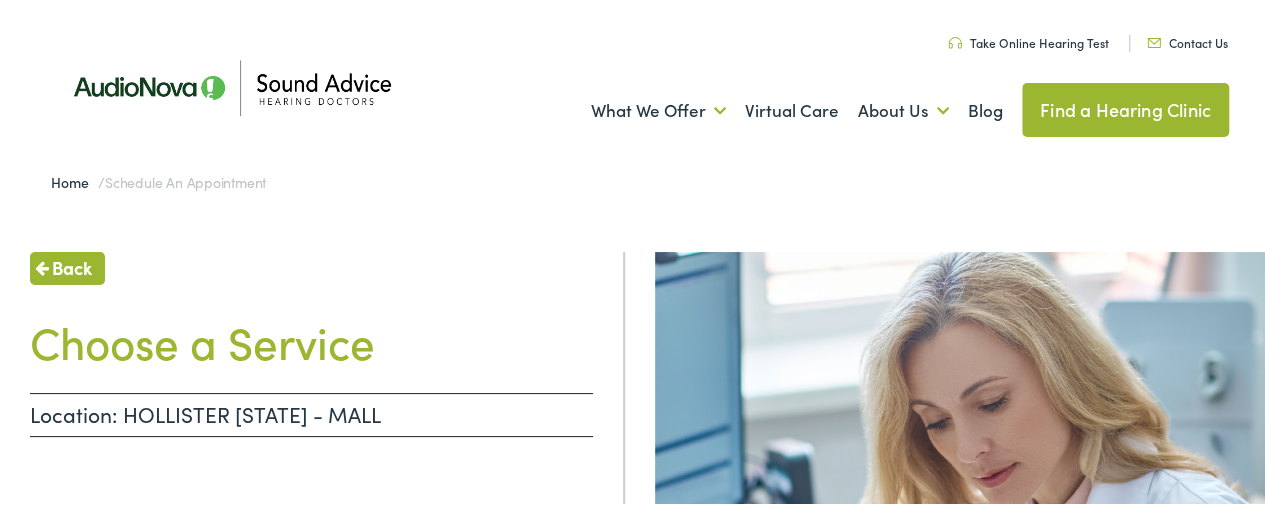 click on "Location: HOLLISTER [STATE] - MALL" at bounding box center (311, 412) 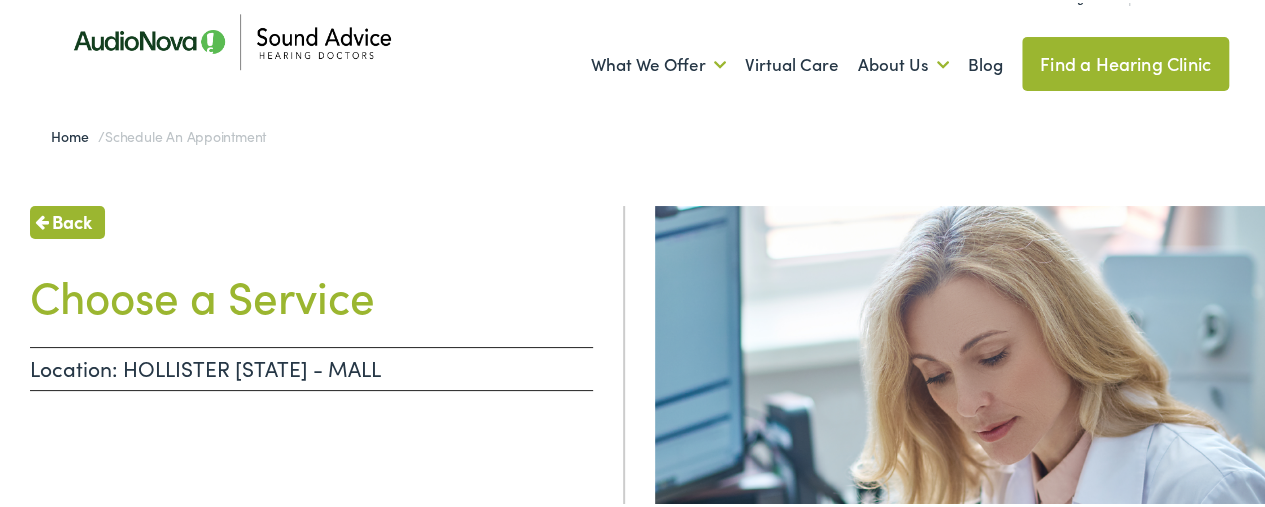 scroll, scrollTop: 0, scrollLeft: 0, axis: both 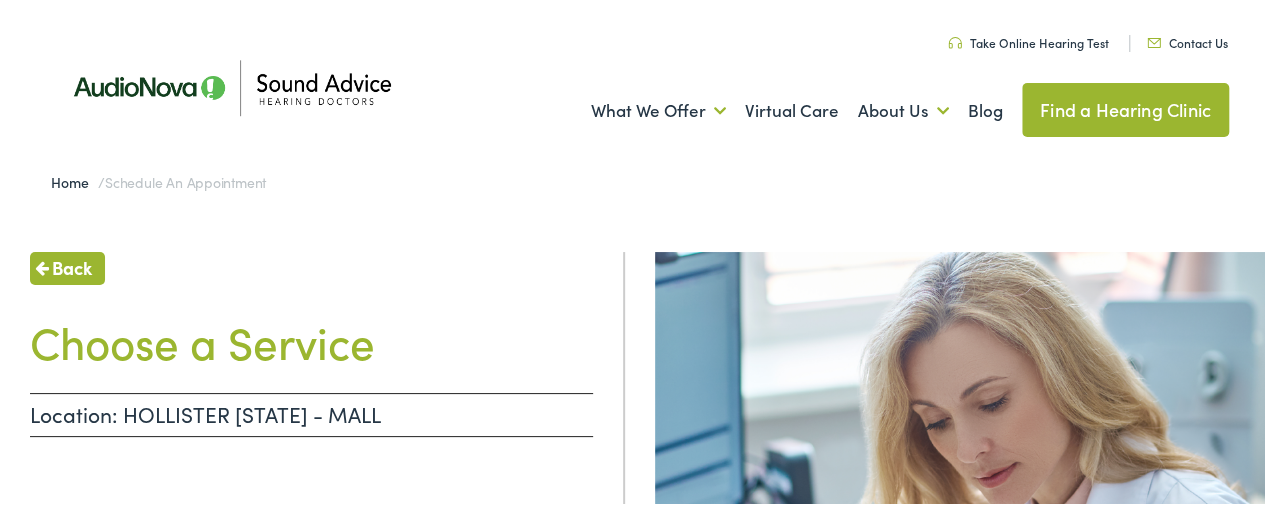 click on "Back" at bounding box center (72, 264) 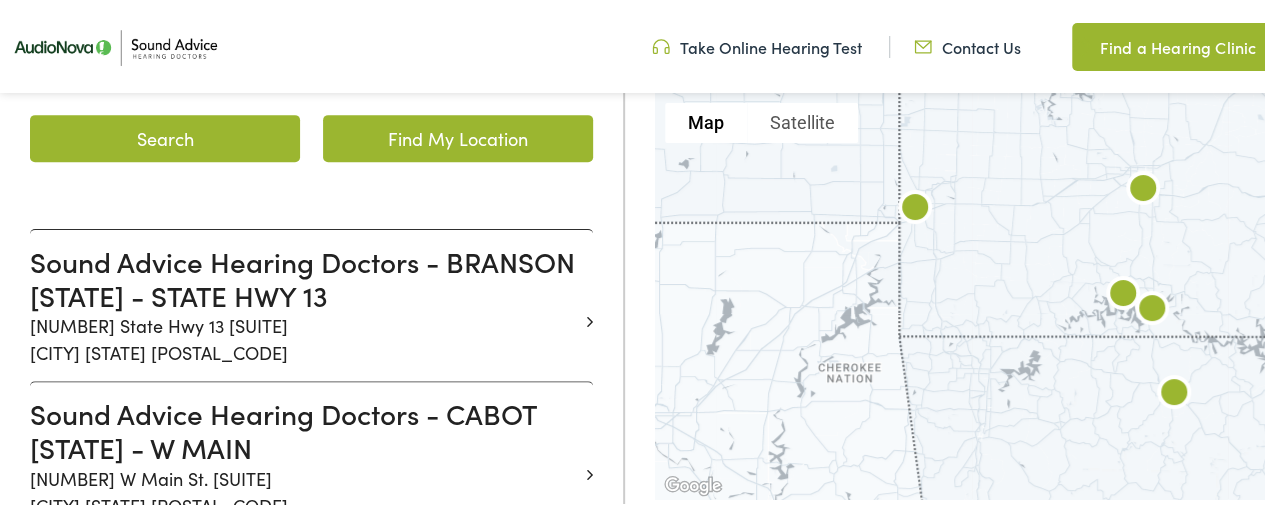 scroll, scrollTop: 428, scrollLeft: 0, axis: vertical 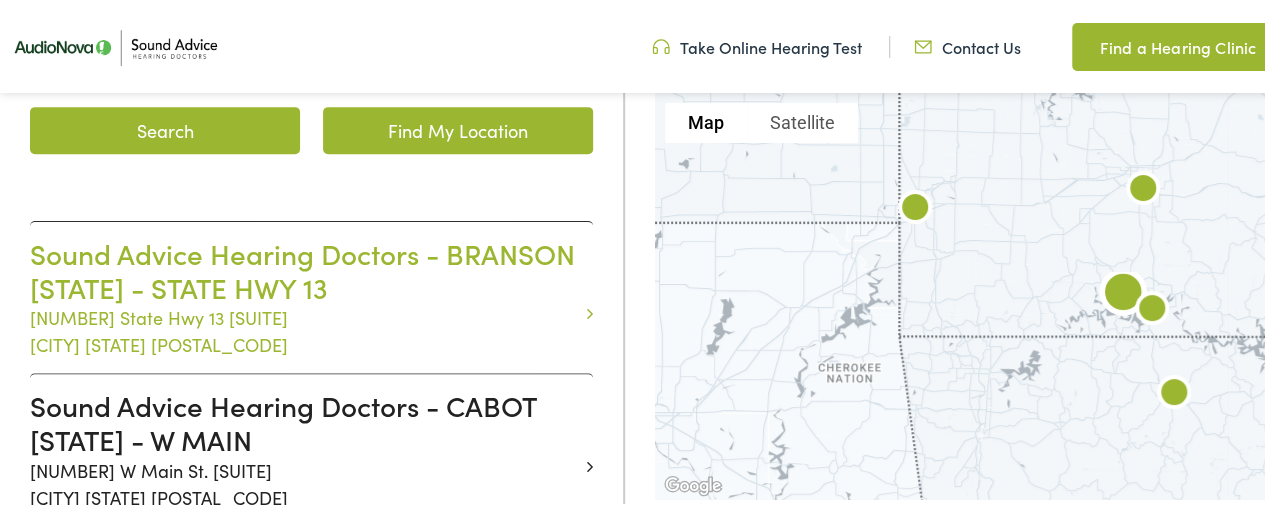 click on "Sound Advice Hearing Doctors - BRANSON [STATE] - STATE HWY 13" at bounding box center [304, 267] 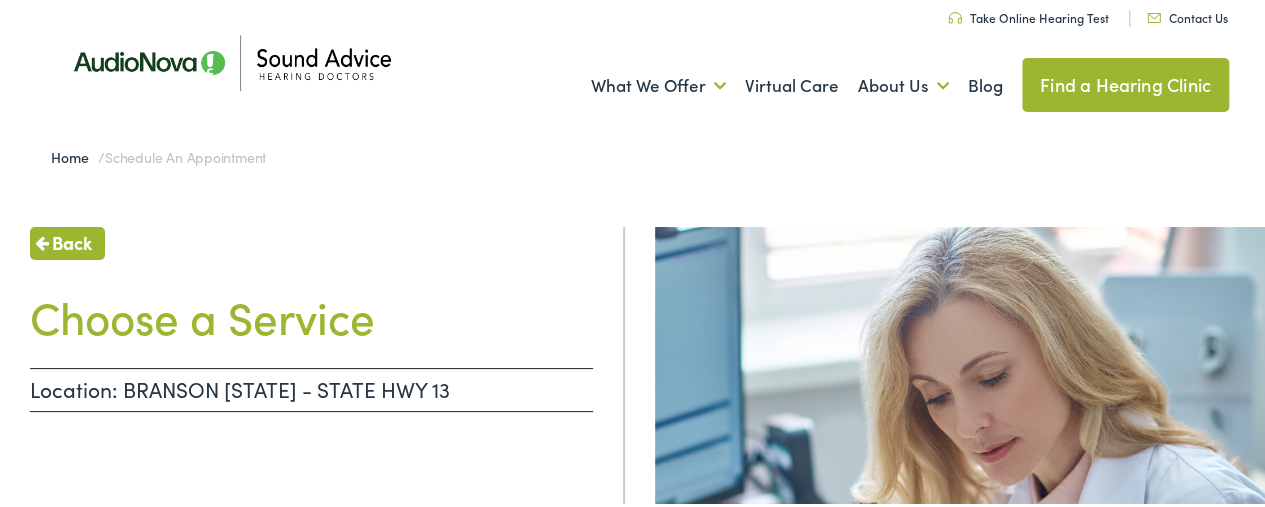 scroll, scrollTop: 0, scrollLeft: 0, axis: both 